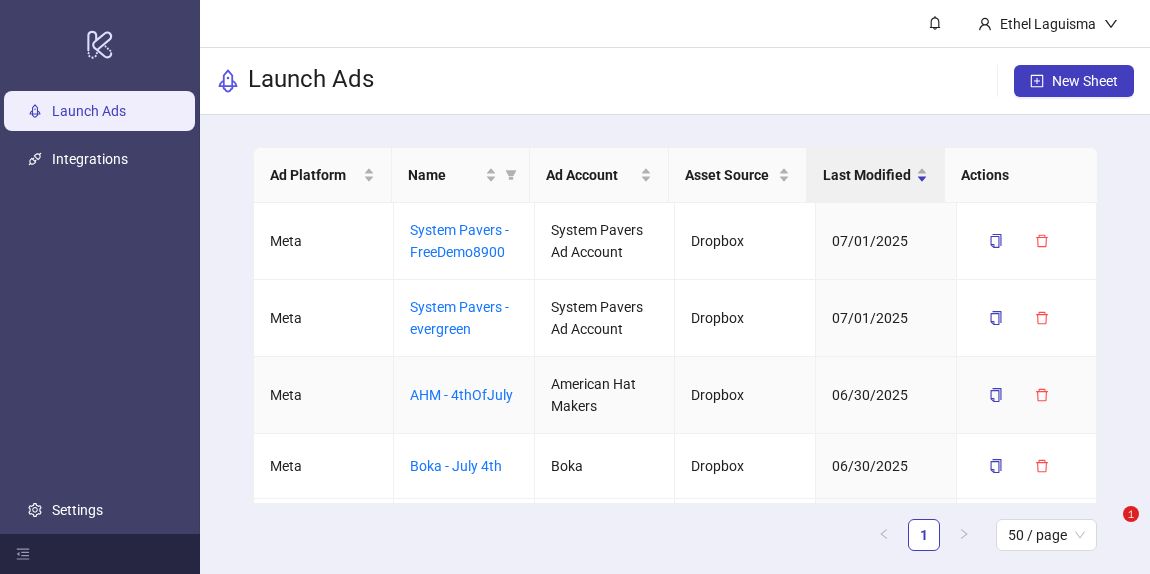 scroll, scrollTop: 0, scrollLeft: 0, axis: both 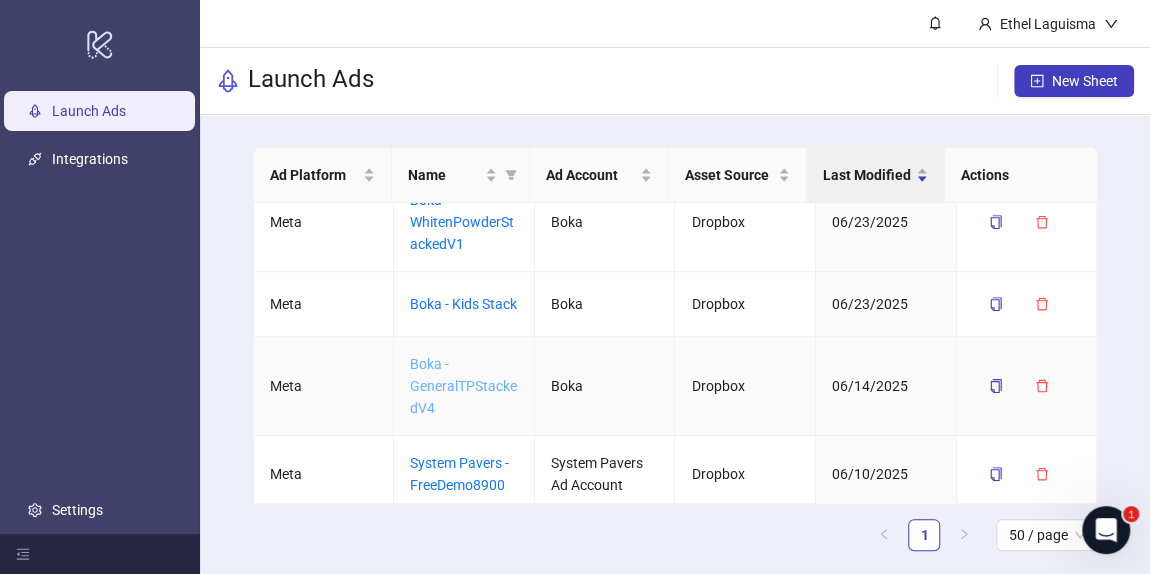 click on "Boka - GeneralTPStackedV4" at bounding box center (463, 386) 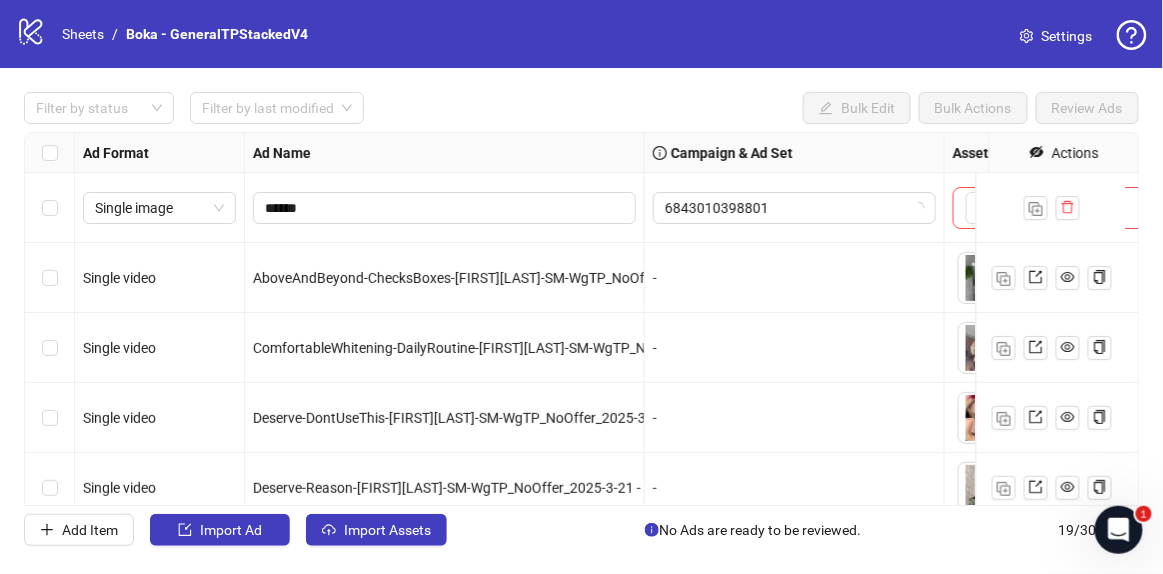click on "Settings" at bounding box center [1067, 36] 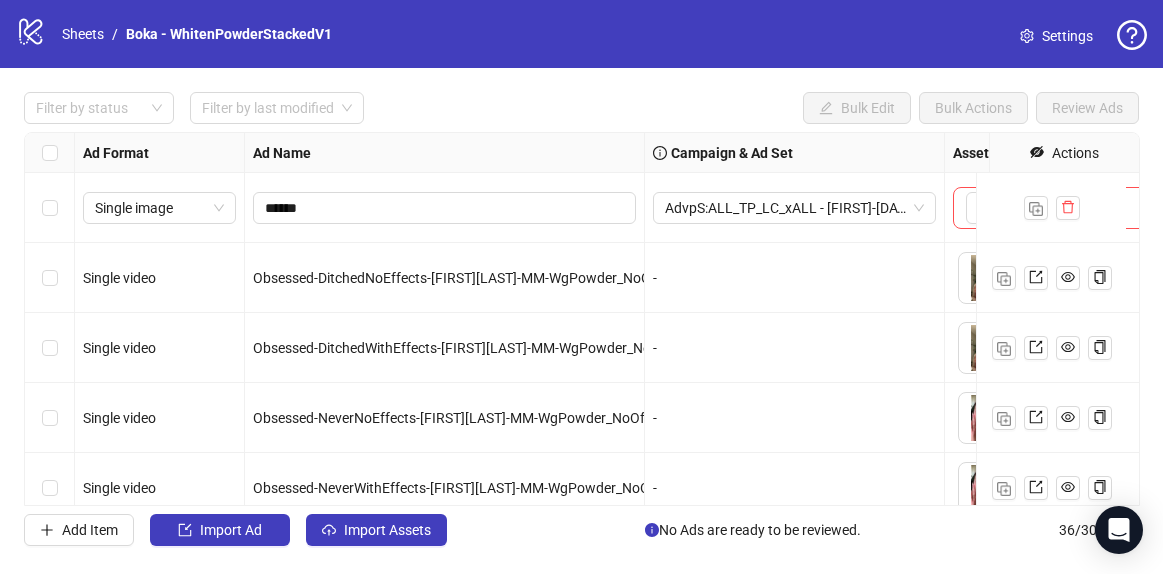 scroll, scrollTop: 0, scrollLeft: 0, axis: both 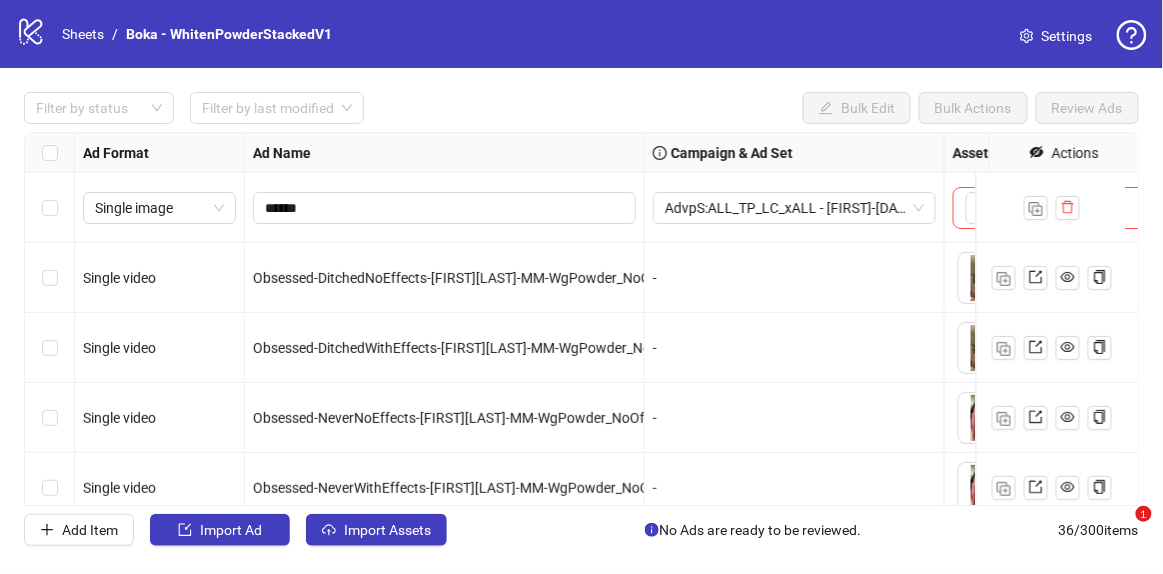 click on "Settings" at bounding box center (1067, 36) 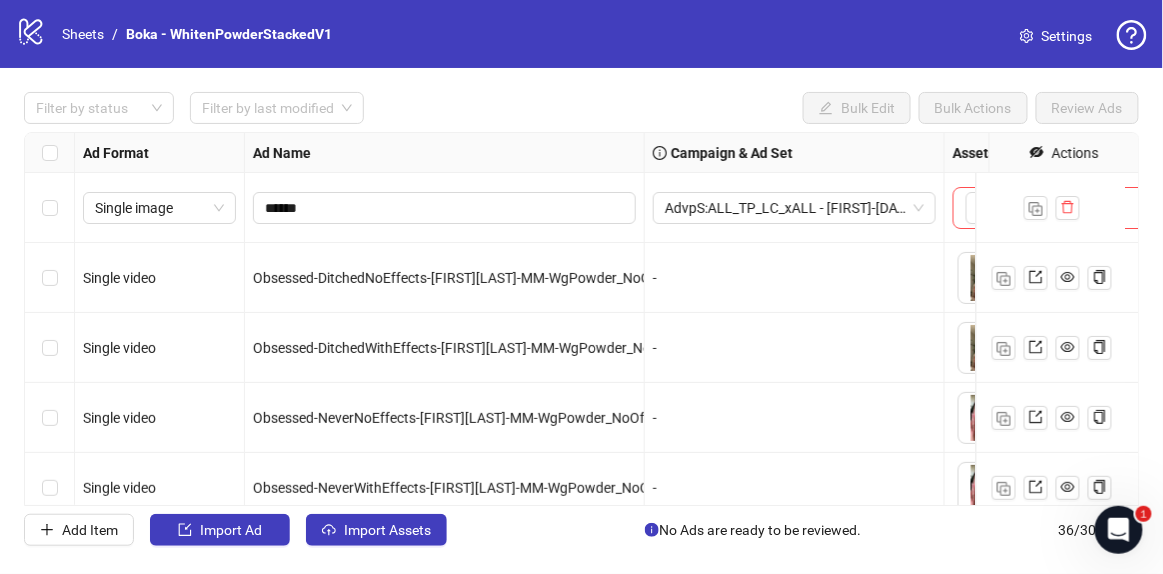 scroll, scrollTop: 0, scrollLeft: 0, axis: both 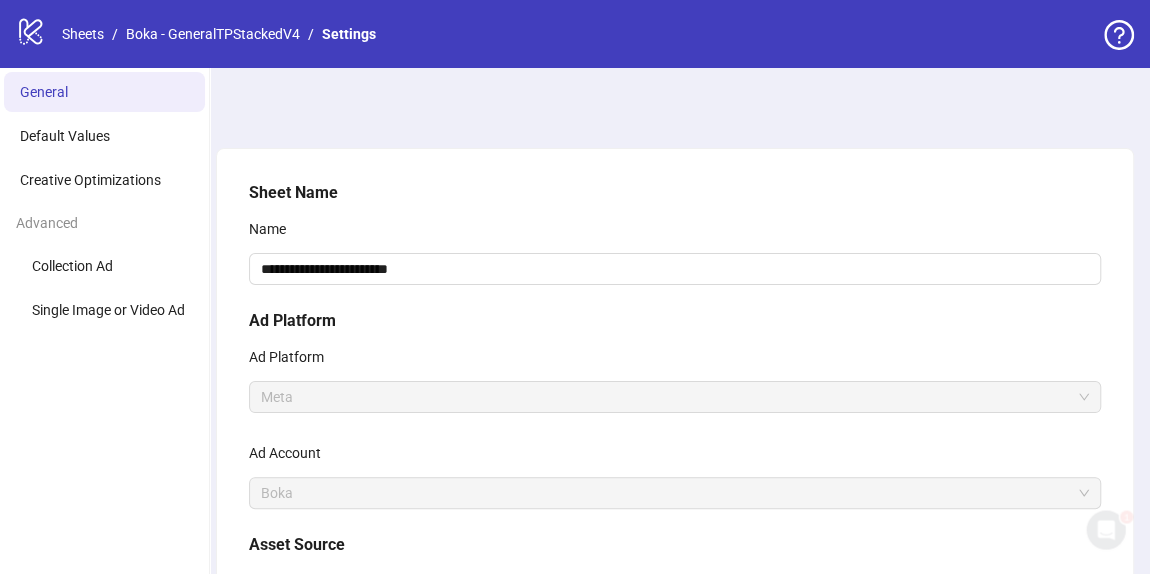click on "Creative Optimizations" at bounding box center [90, 180] 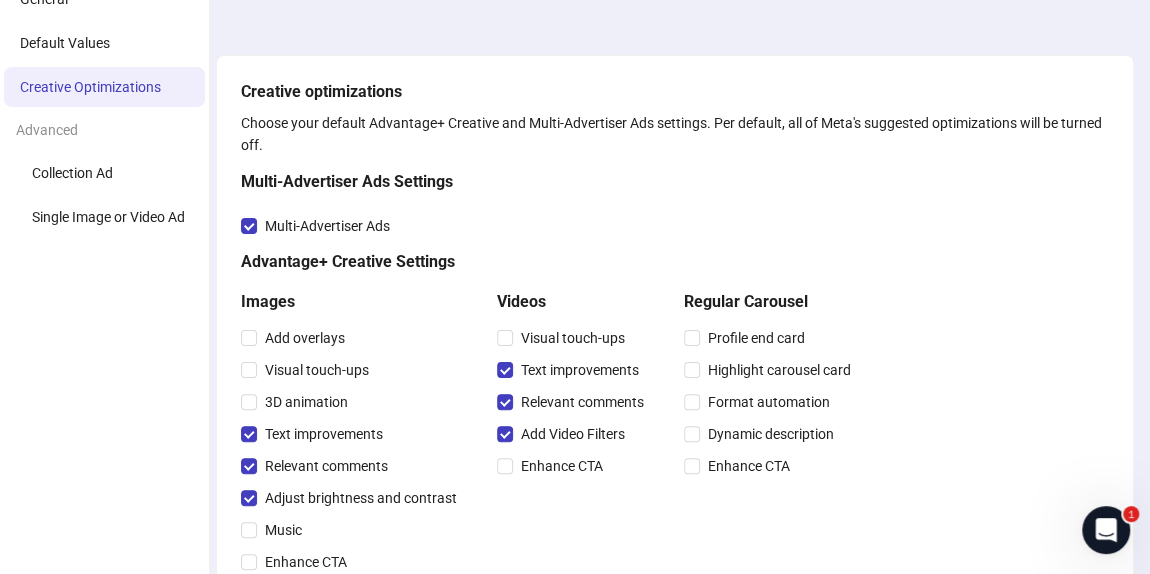 scroll, scrollTop: 181, scrollLeft: 0, axis: vertical 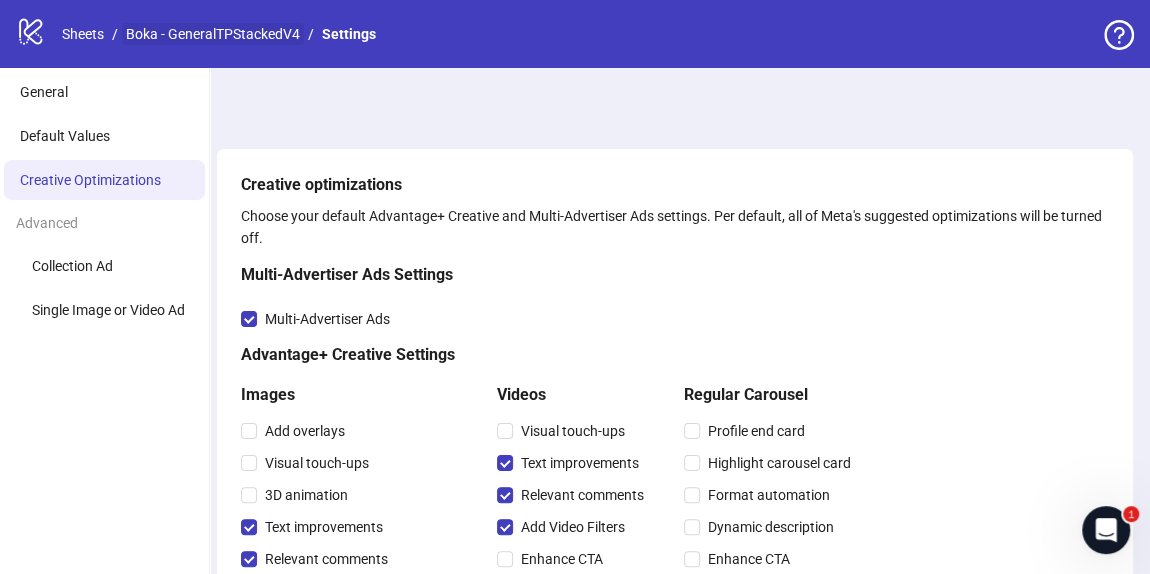 click on "Boka - GeneralTPStackedV4" at bounding box center [213, 34] 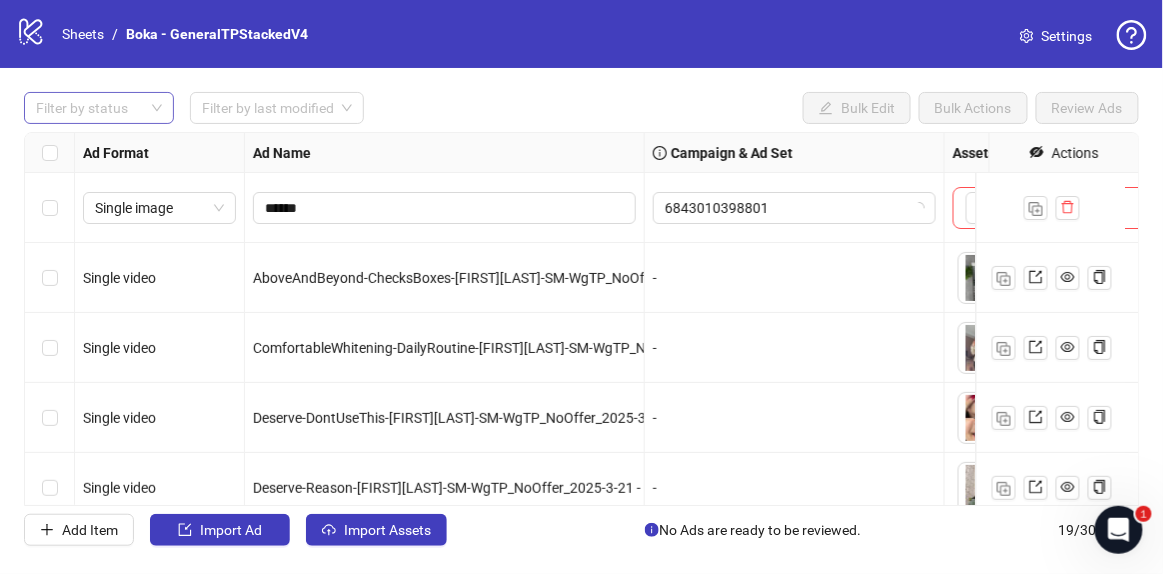 click at bounding box center (88, 108) 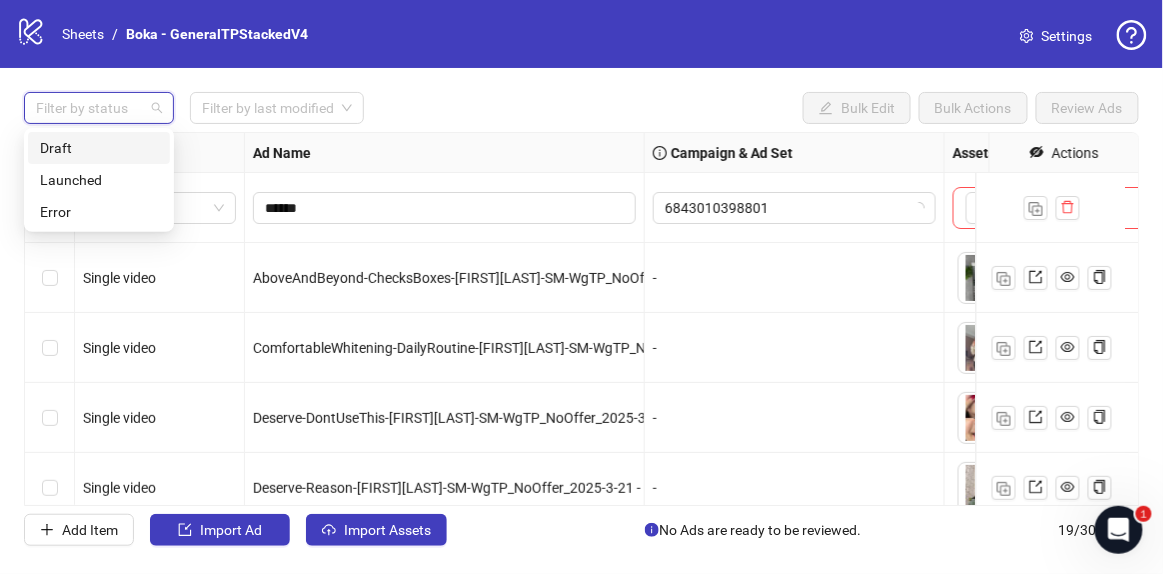 click on "Draft" at bounding box center [99, 148] 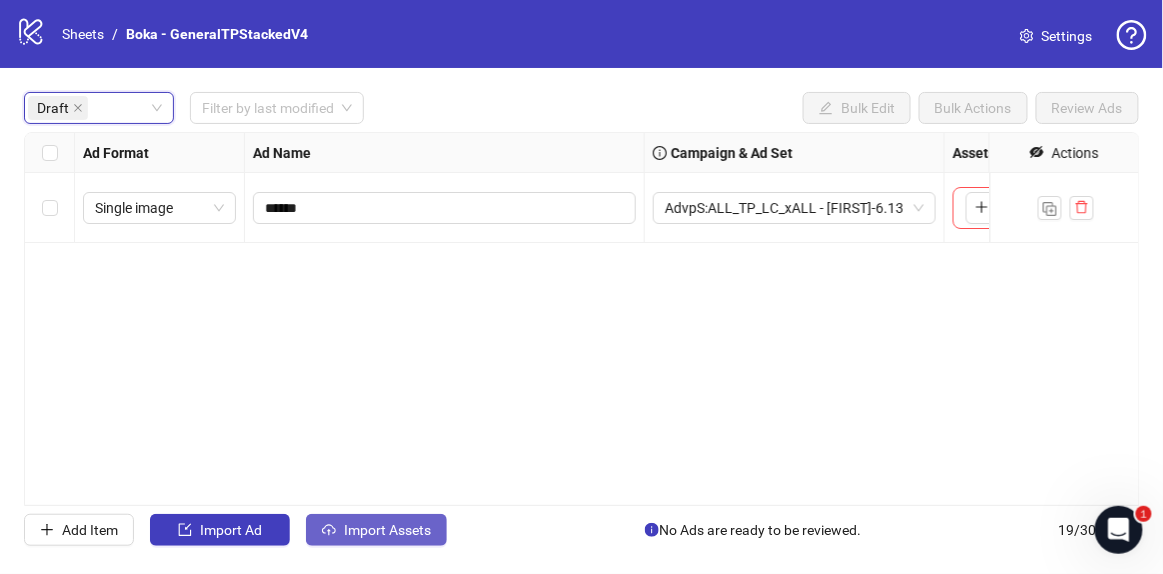 click on "Import Assets" at bounding box center [376, 530] 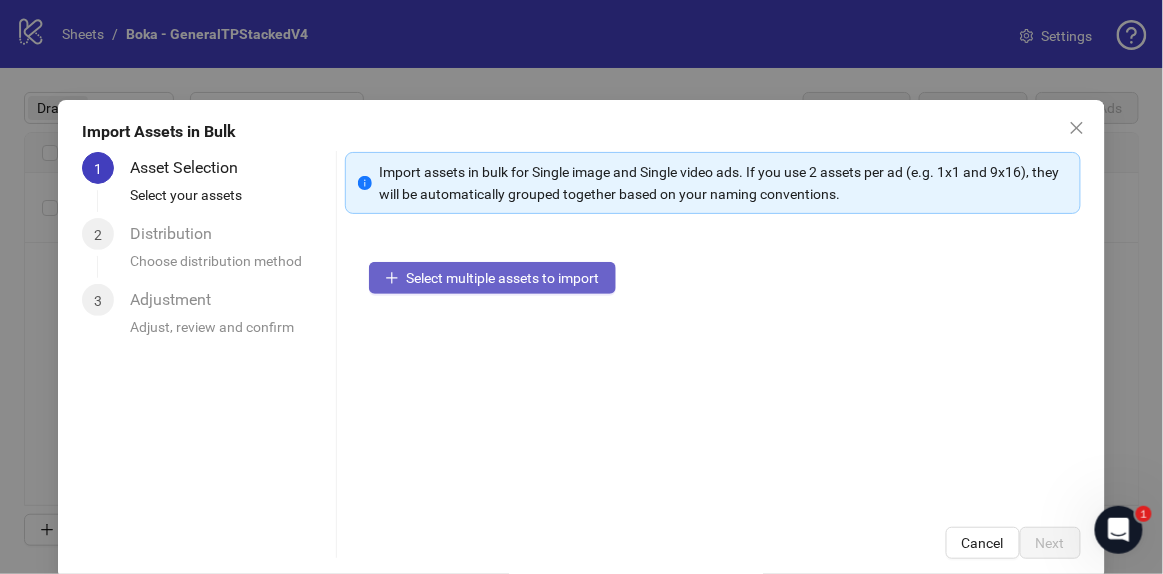 click on "Select multiple assets to import" at bounding box center (503, 278) 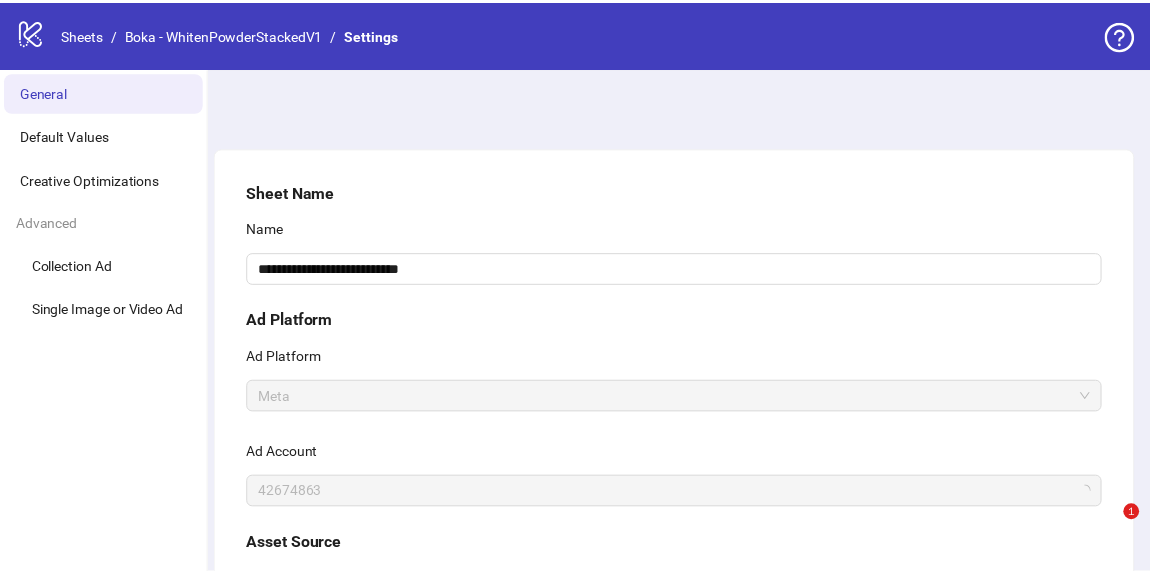 scroll, scrollTop: 0, scrollLeft: 0, axis: both 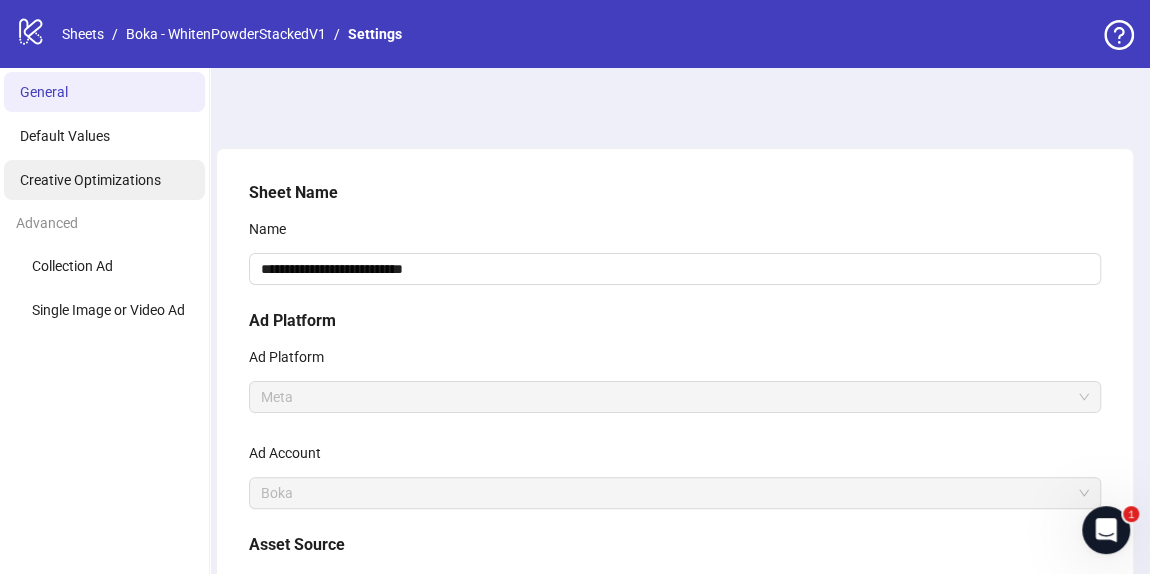 click on "Creative Optimizations" at bounding box center [90, 180] 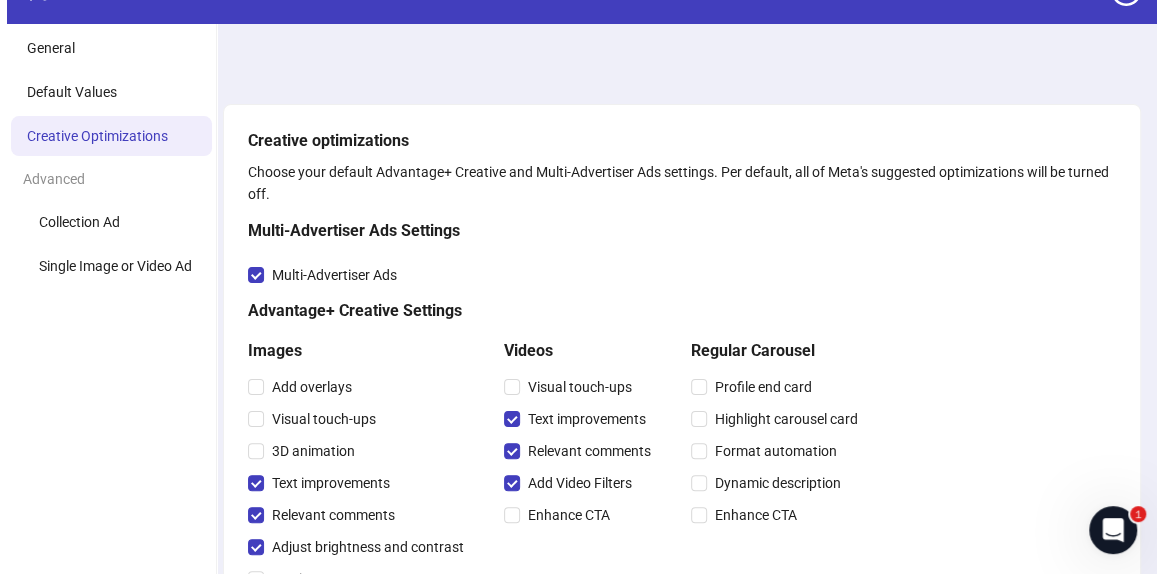 scroll, scrollTop: 0, scrollLeft: 0, axis: both 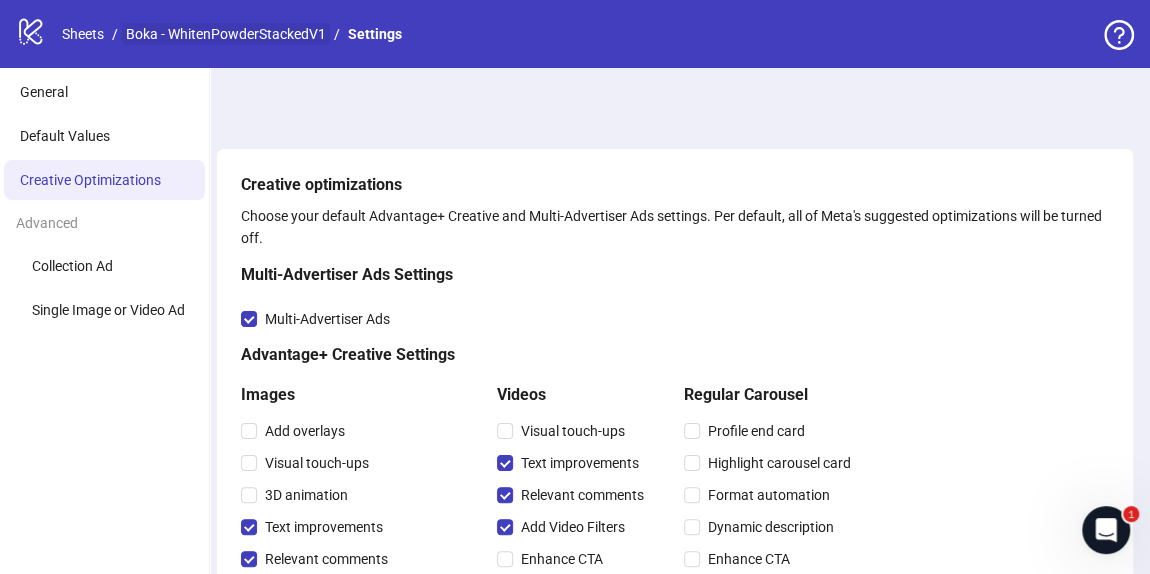 click on "Boka - WhitenPowderStackedV1" at bounding box center [226, 34] 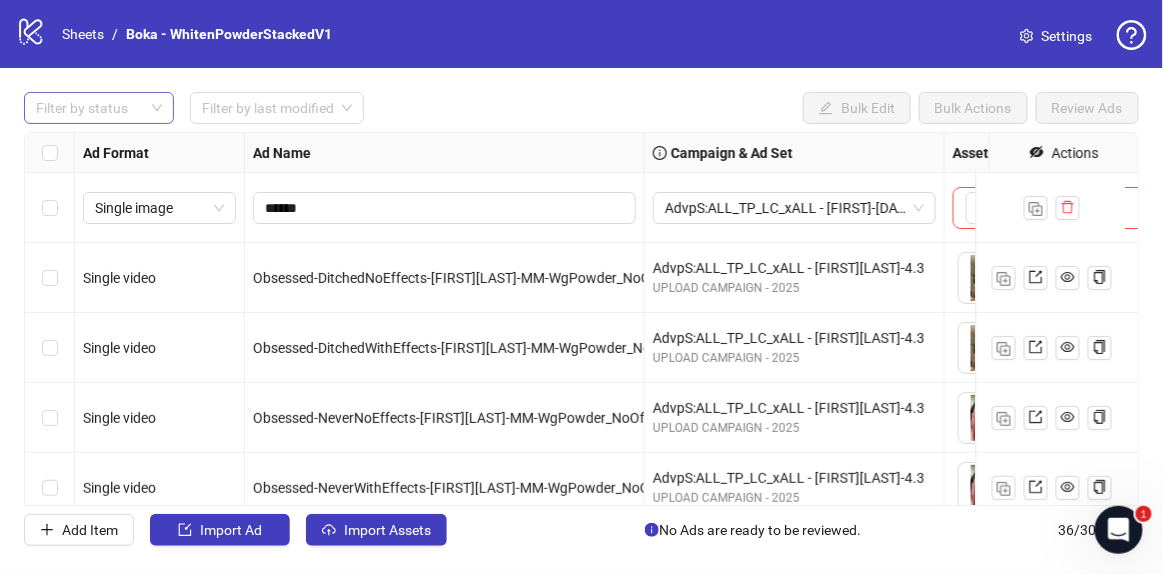 click at bounding box center (88, 108) 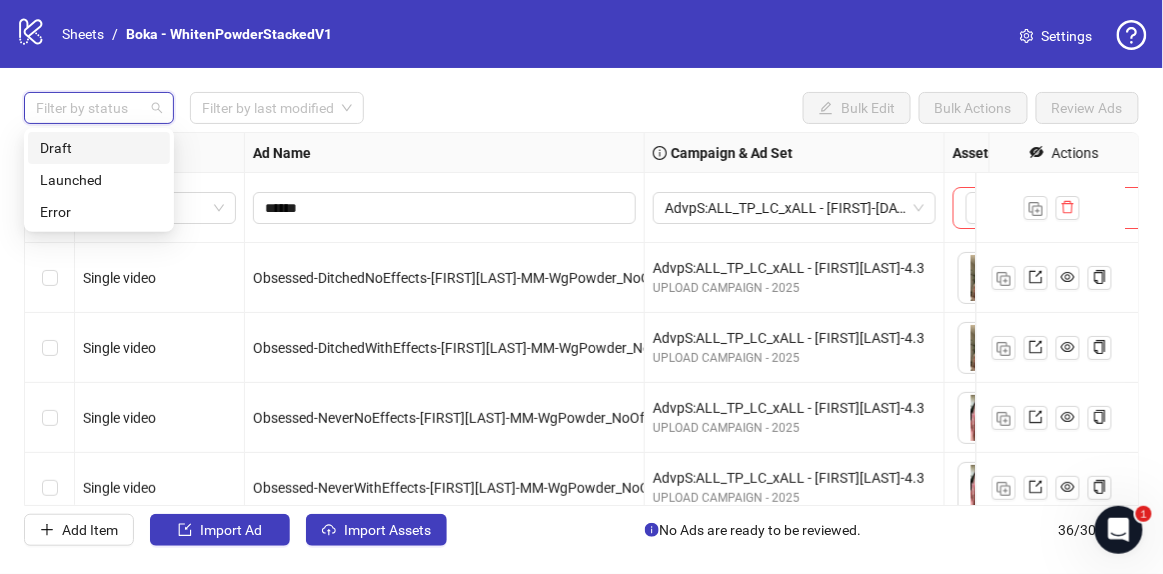 click on "Draft" at bounding box center [99, 148] 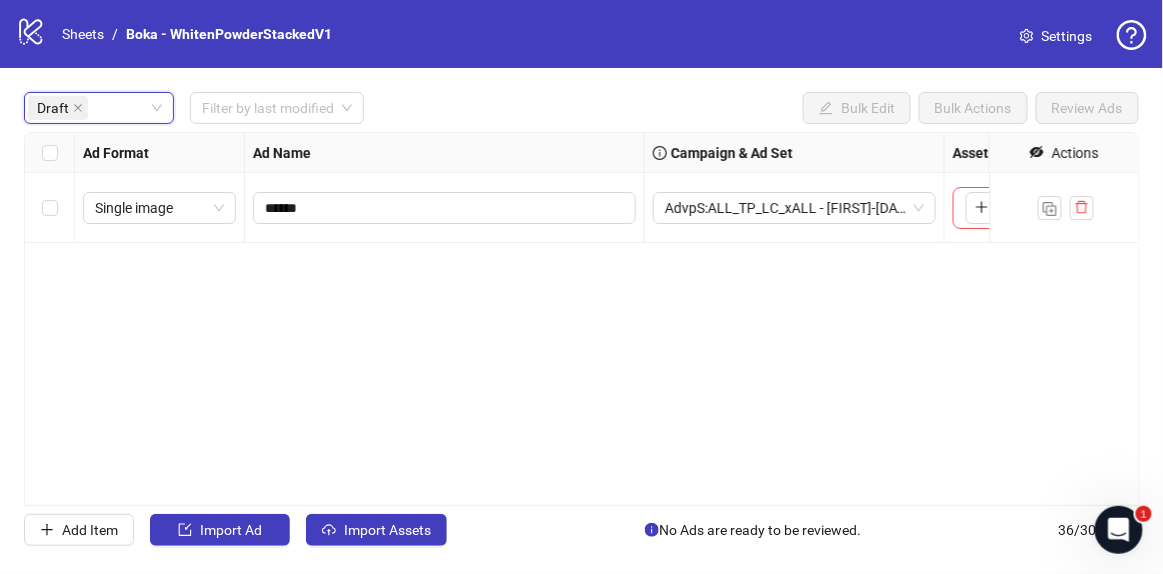 click on "**********" at bounding box center (582, 319) 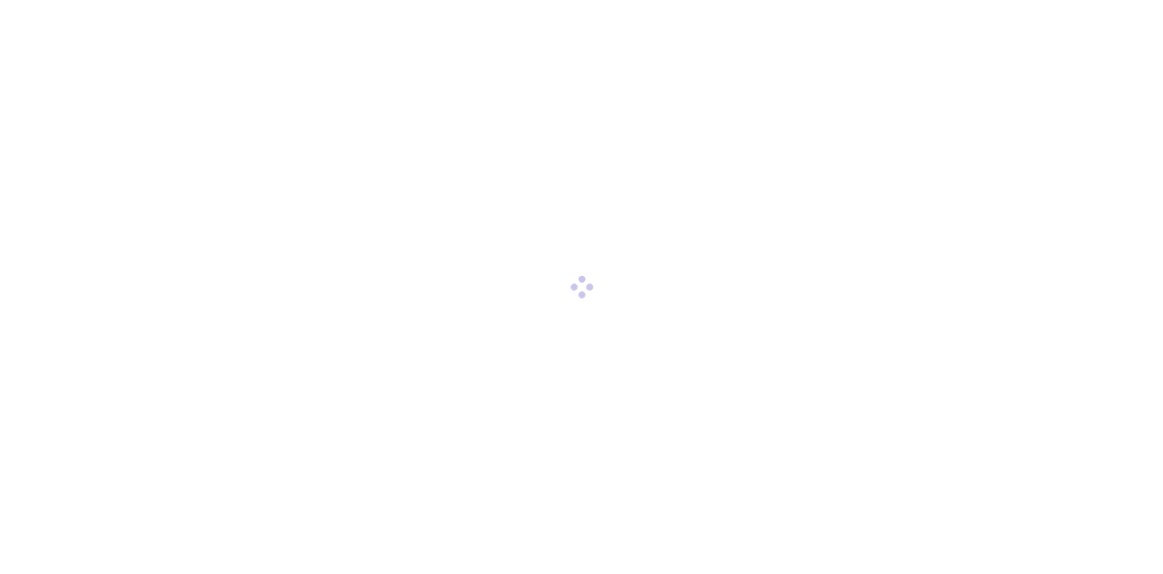 scroll, scrollTop: 0, scrollLeft: 0, axis: both 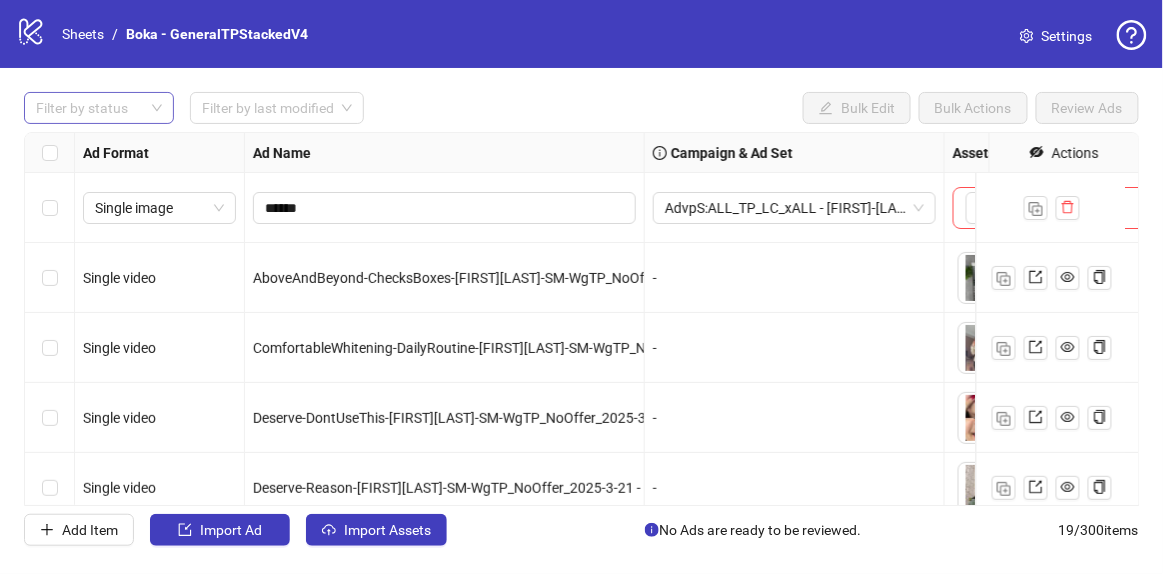 click at bounding box center (88, 108) 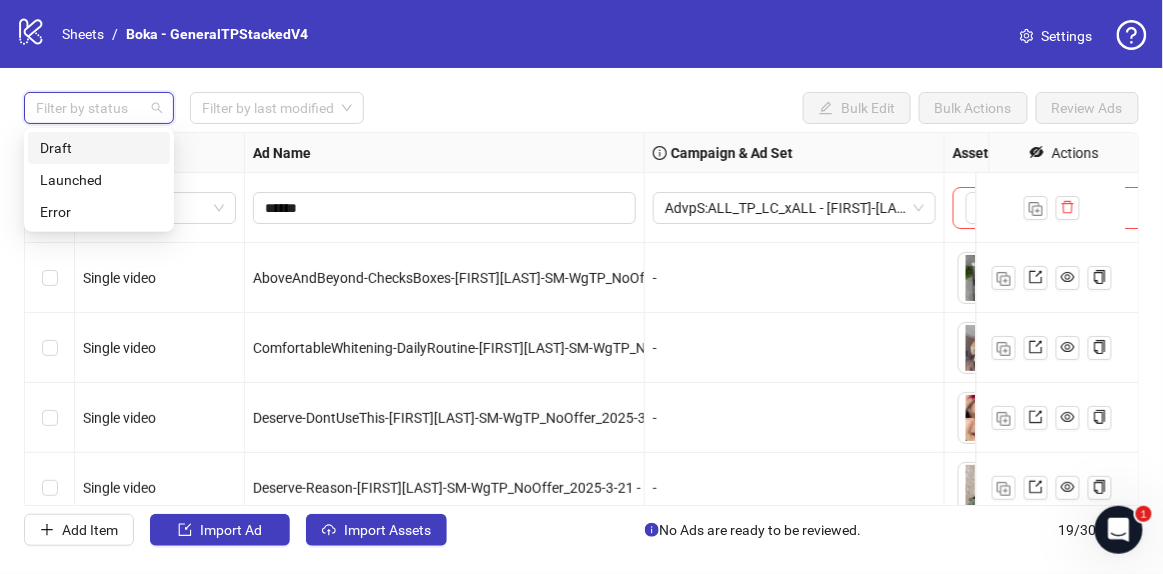 scroll, scrollTop: 0, scrollLeft: 0, axis: both 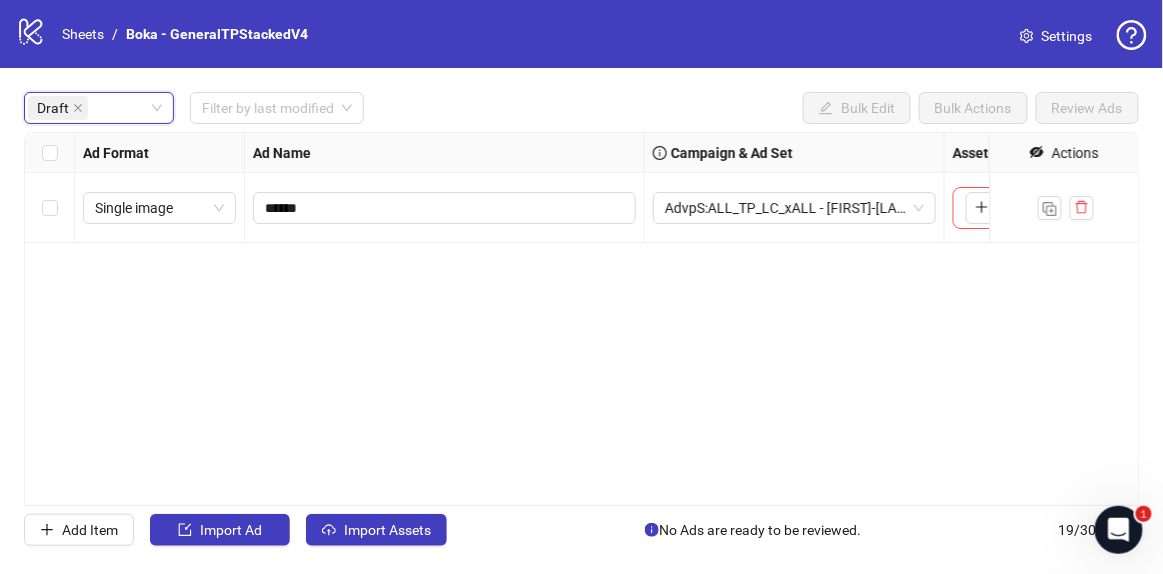 click on "**********" at bounding box center [582, 319] 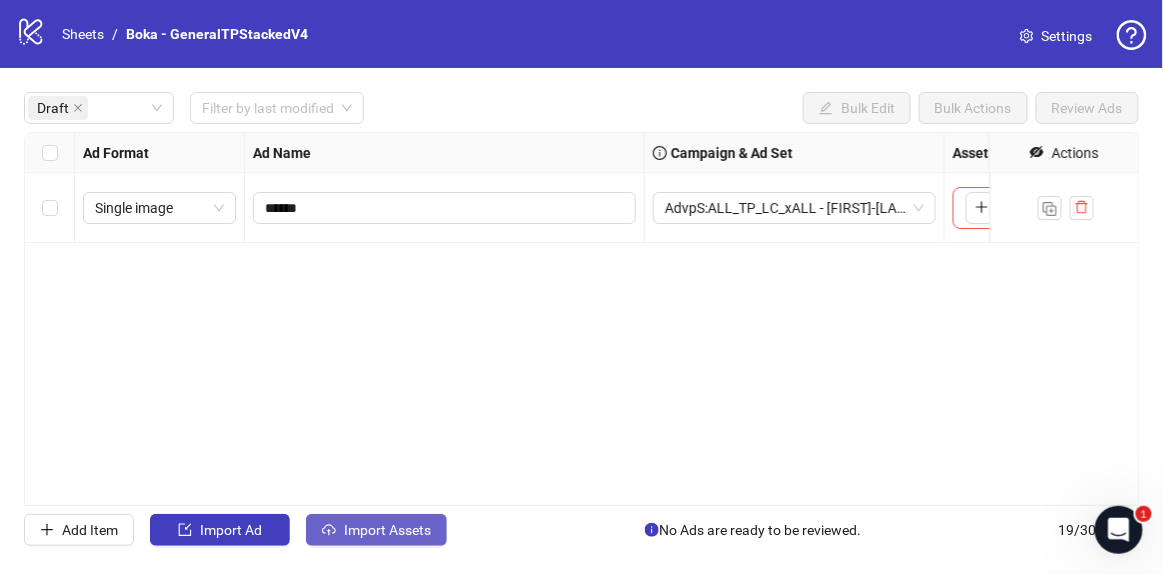 click on "Import Assets" at bounding box center (231, 530) 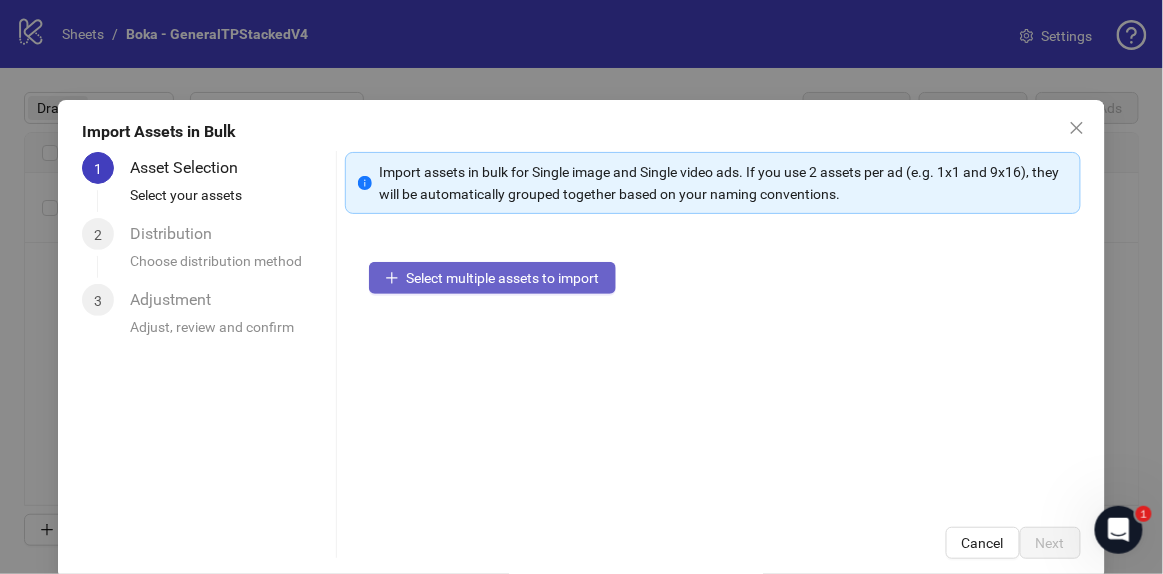 click on "Select multiple assets to import" at bounding box center [503, 278] 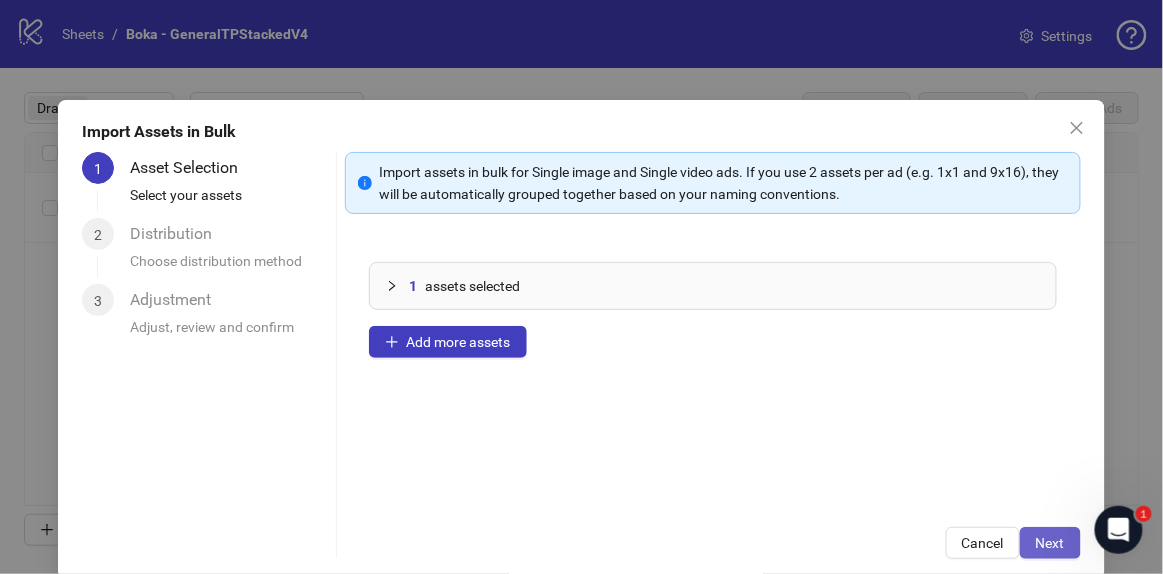 click on "Next" at bounding box center (1050, 543) 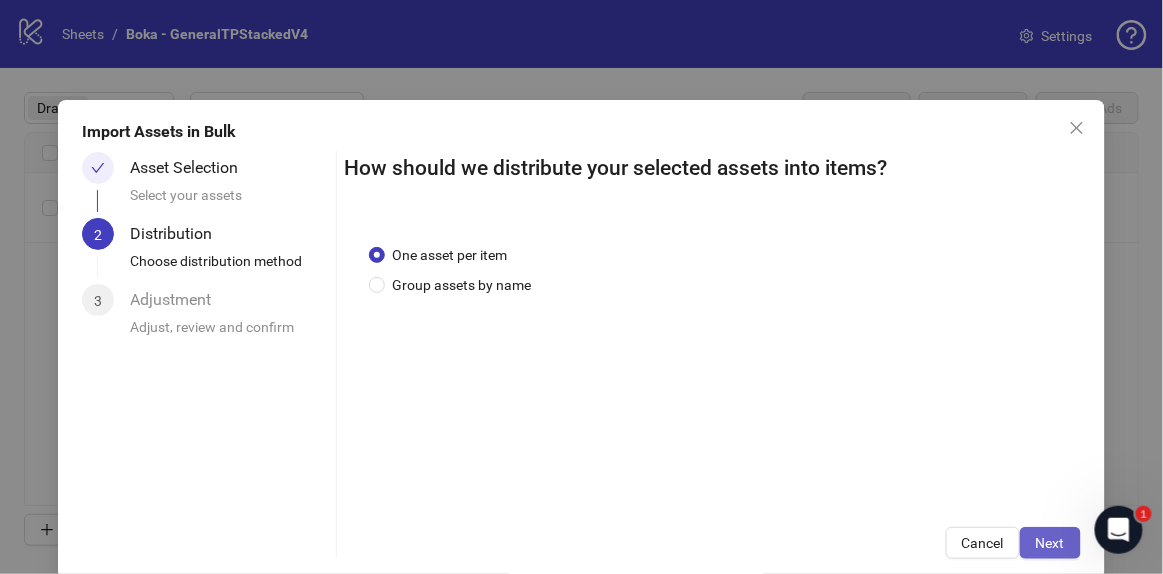 click on "Next" at bounding box center (1050, 543) 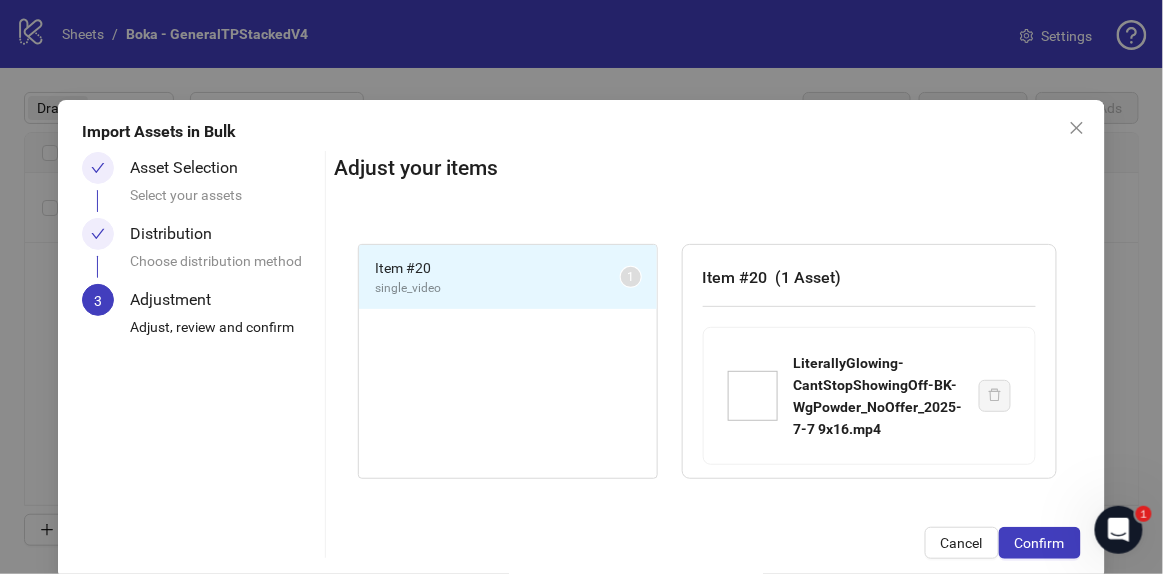 click on "Confirm" at bounding box center (1040, 543) 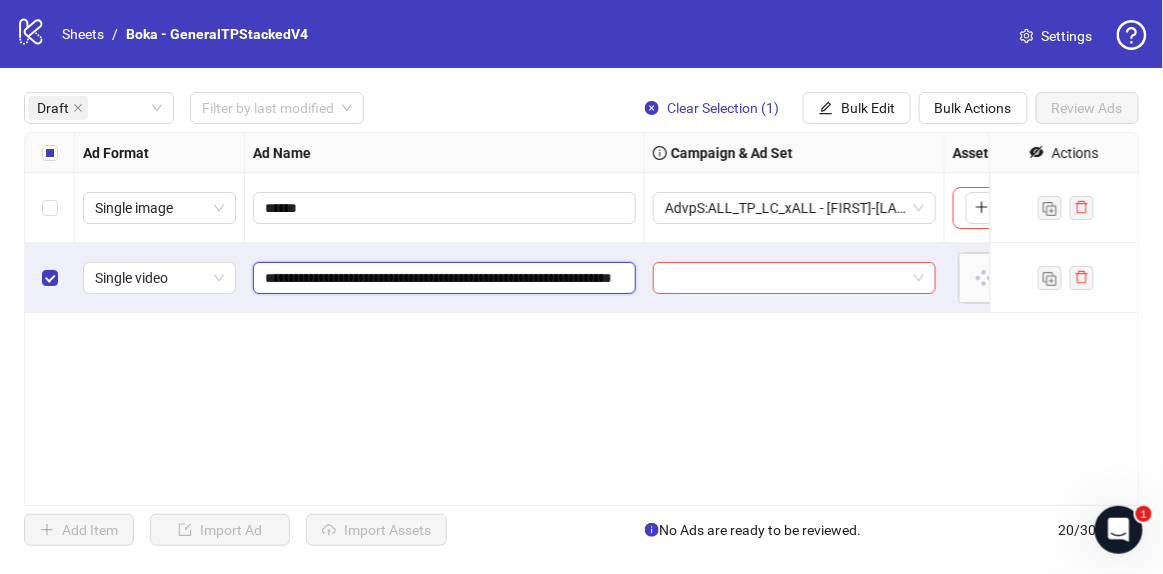 click on "**********" at bounding box center [442, 278] 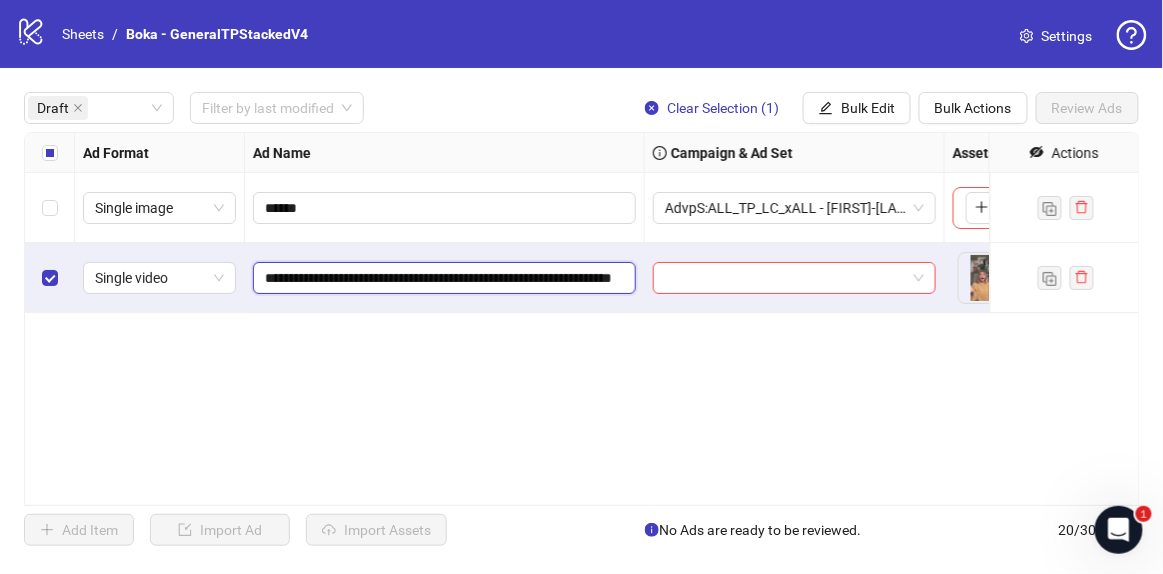 paste on "**********" 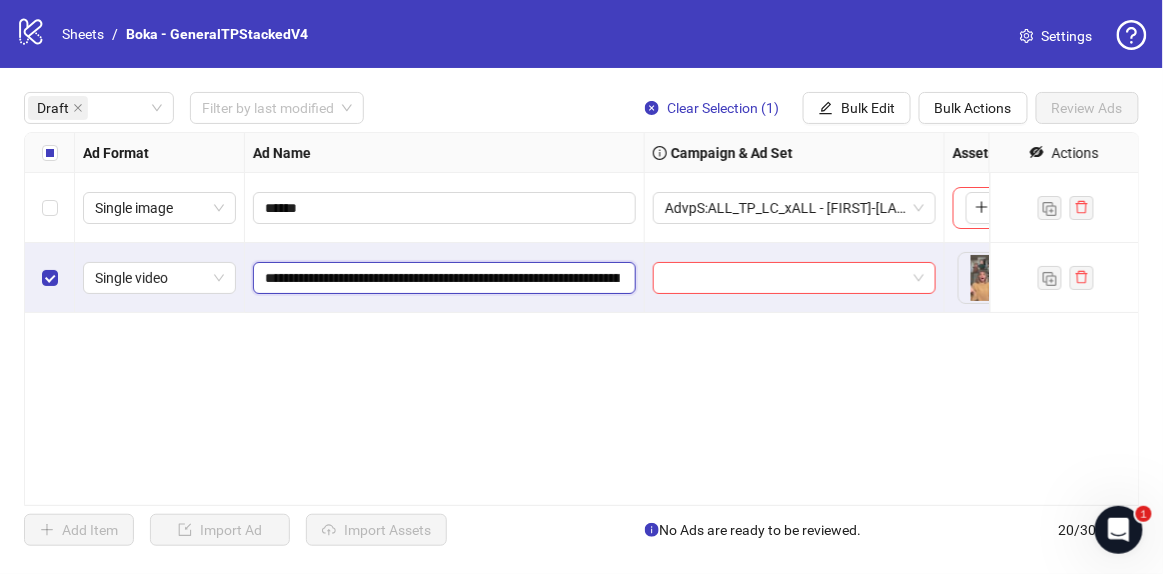 scroll, scrollTop: 0, scrollLeft: 698, axis: horizontal 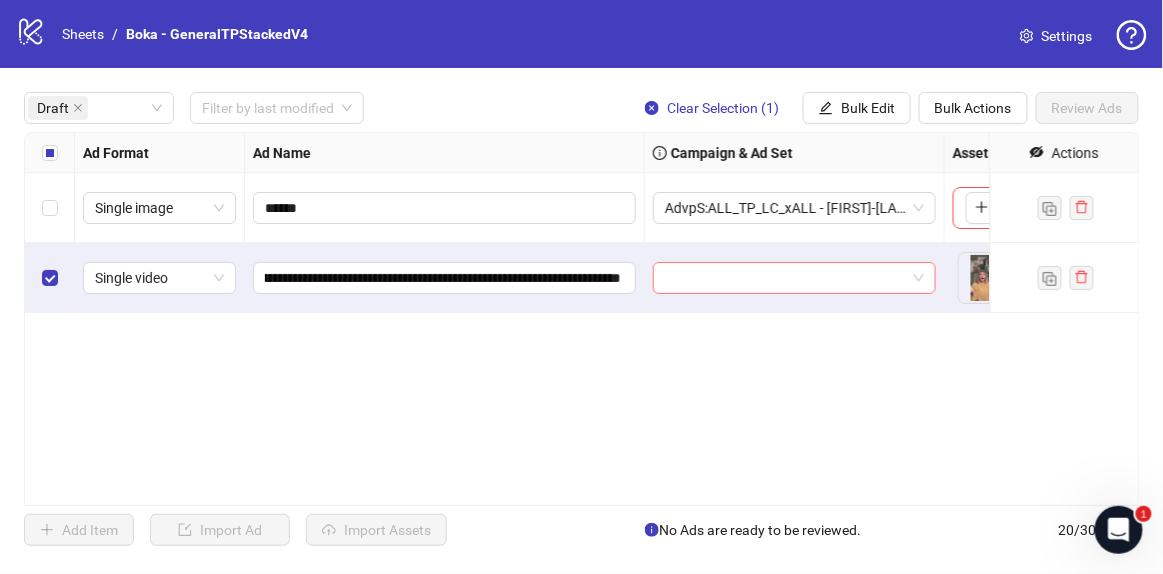drag, startPoint x: 816, startPoint y: 277, endPoint x: 828, endPoint y: 283, distance: 13.416408 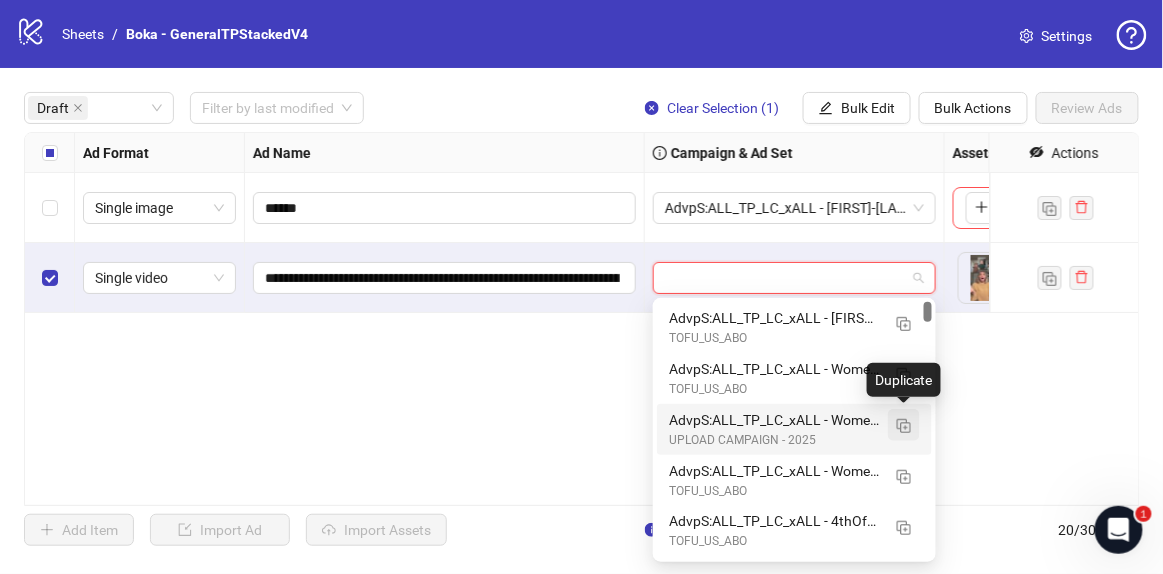 click at bounding box center [904, 426] 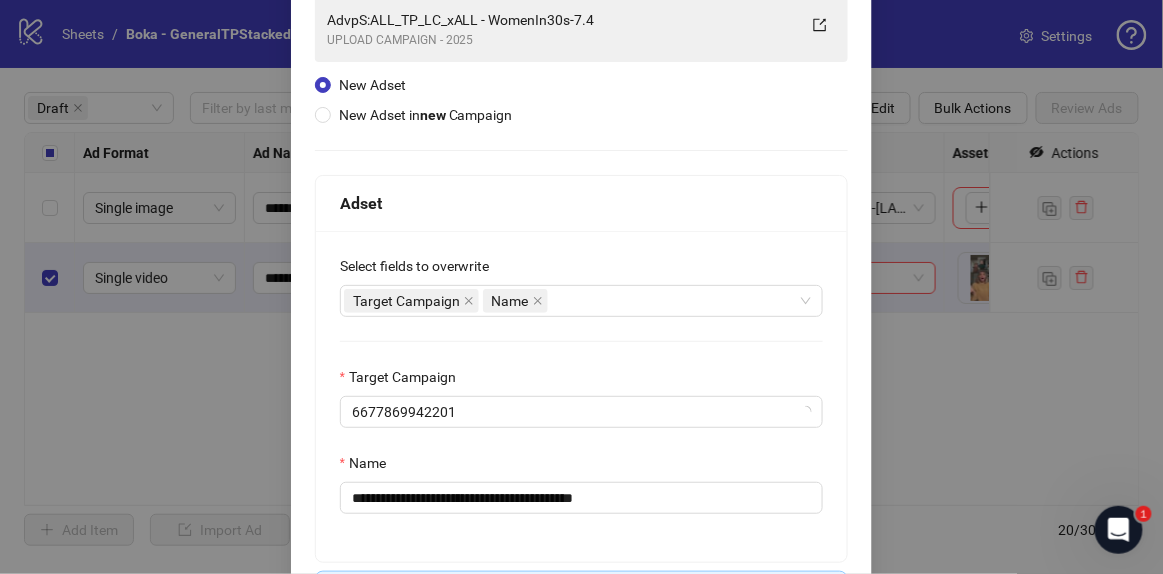scroll, scrollTop: 181, scrollLeft: 0, axis: vertical 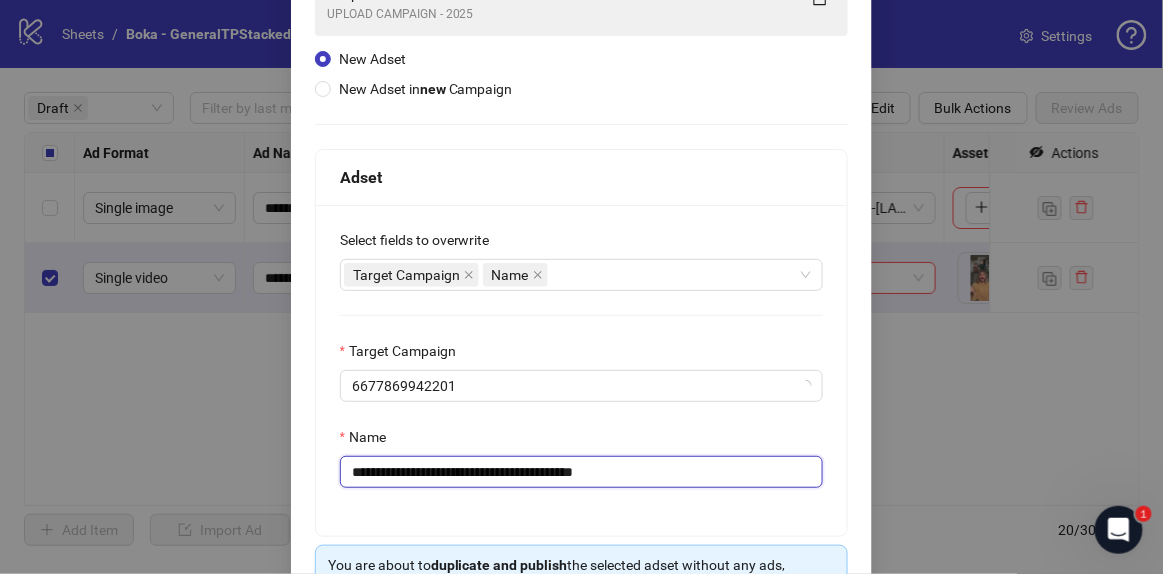 drag, startPoint x: 513, startPoint y: 470, endPoint x: 884, endPoint y: 488, distance: 371.4364 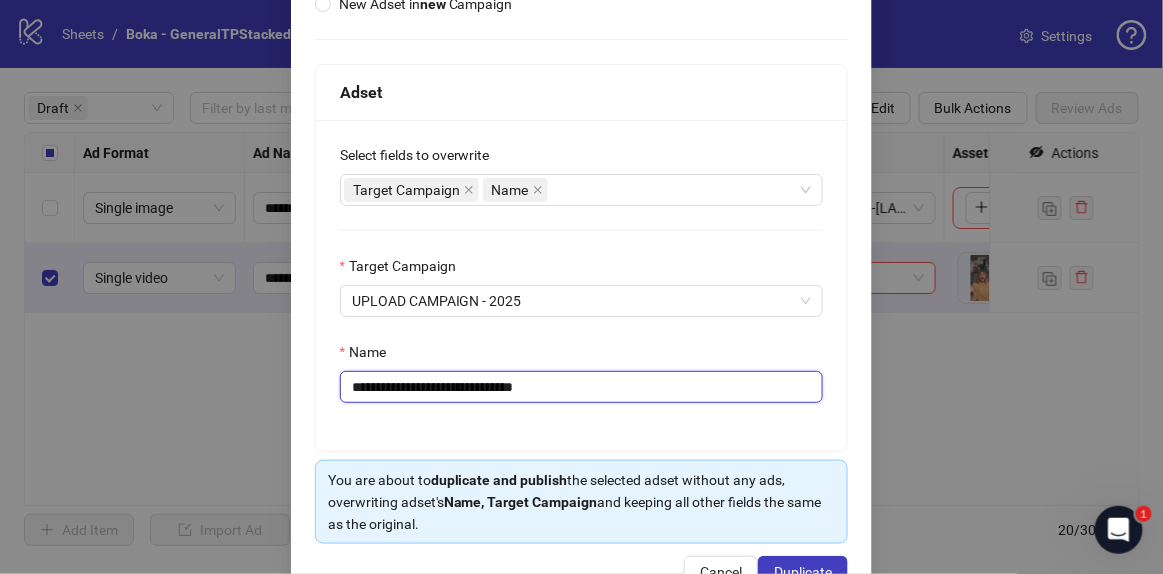 scroll, scrollTop: 321, scrollLeft: 0, axis: vertical 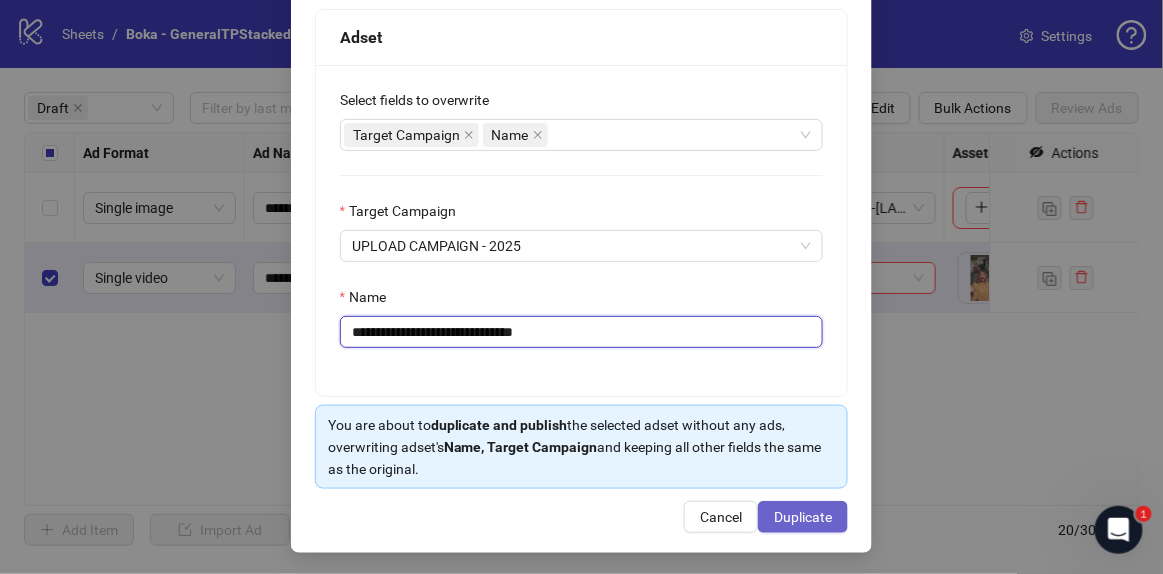 type on "**********" 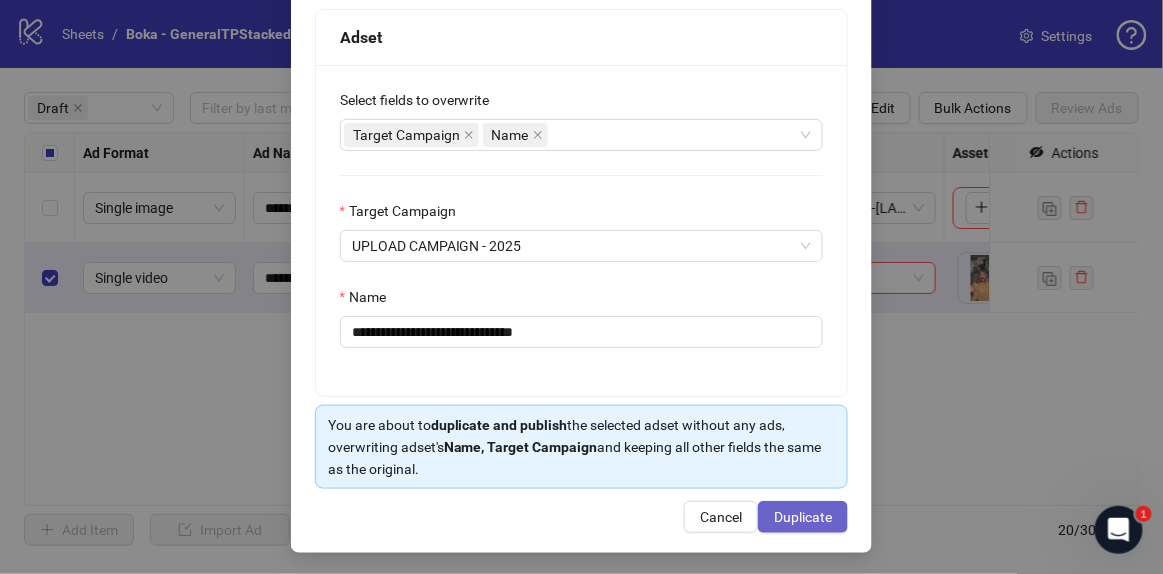 click on "Duplicate" at bounding box center (803, 517) 